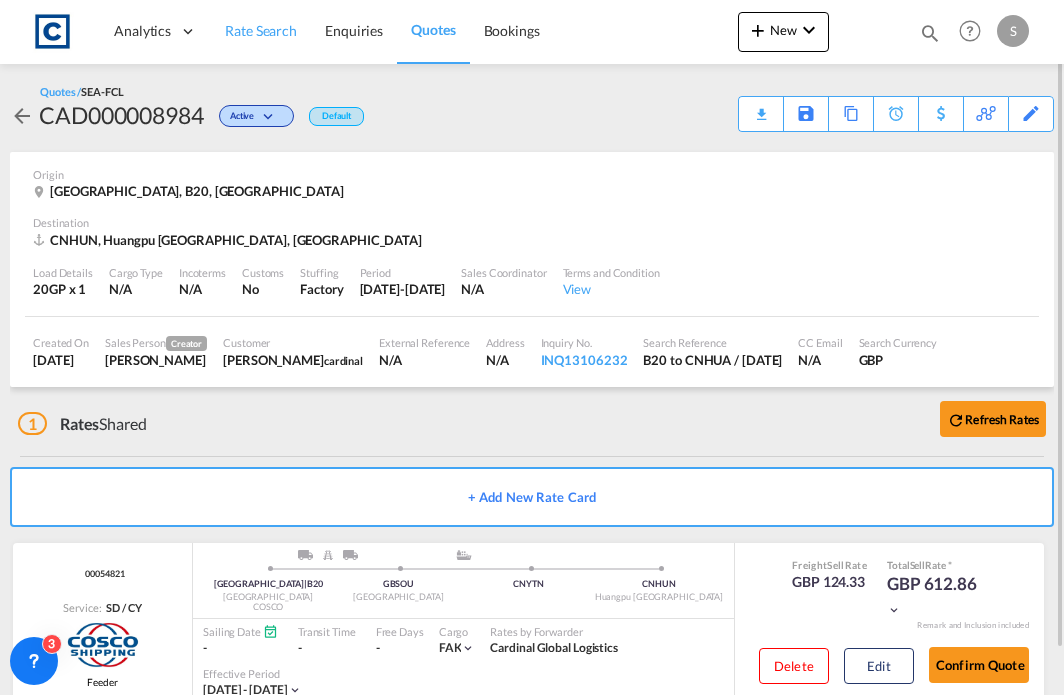 scroll, scrollTop: 0, scrollLeft: 0, axis: both 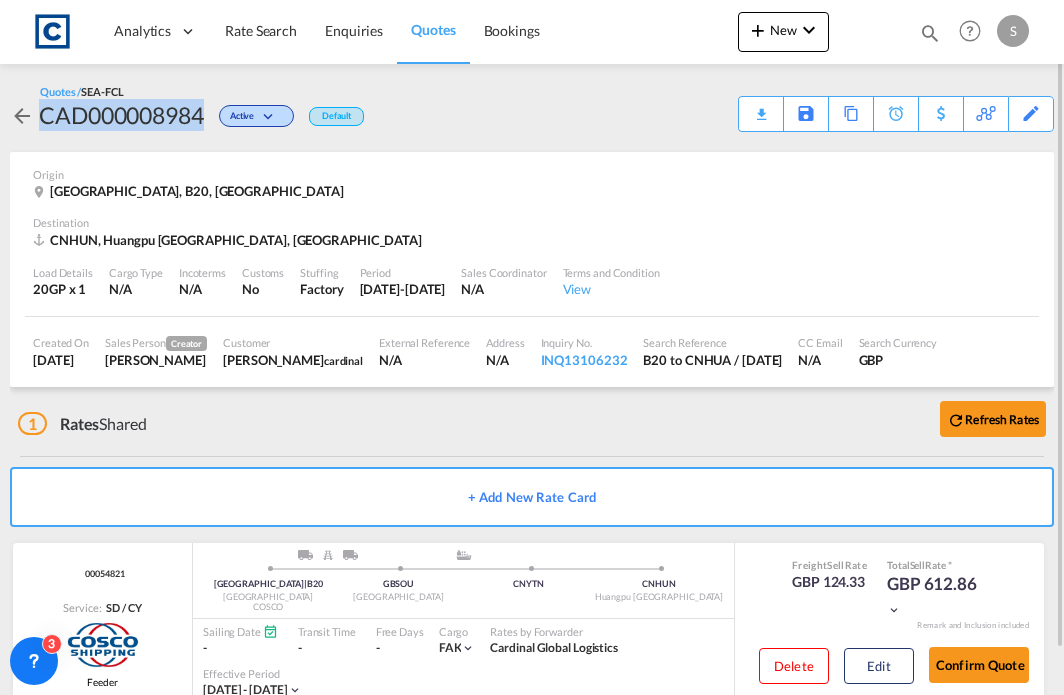 click on "Quotes" at bounding box center (433, 29) 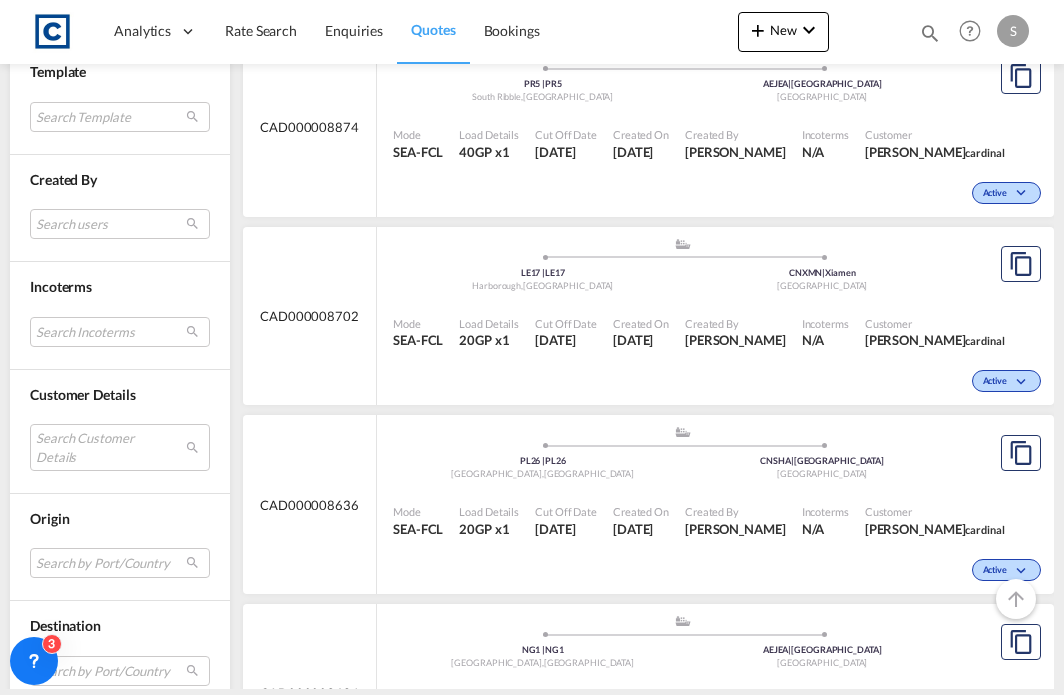 scroll, scrollTop: 0, scrollLeft: 0, axis: both 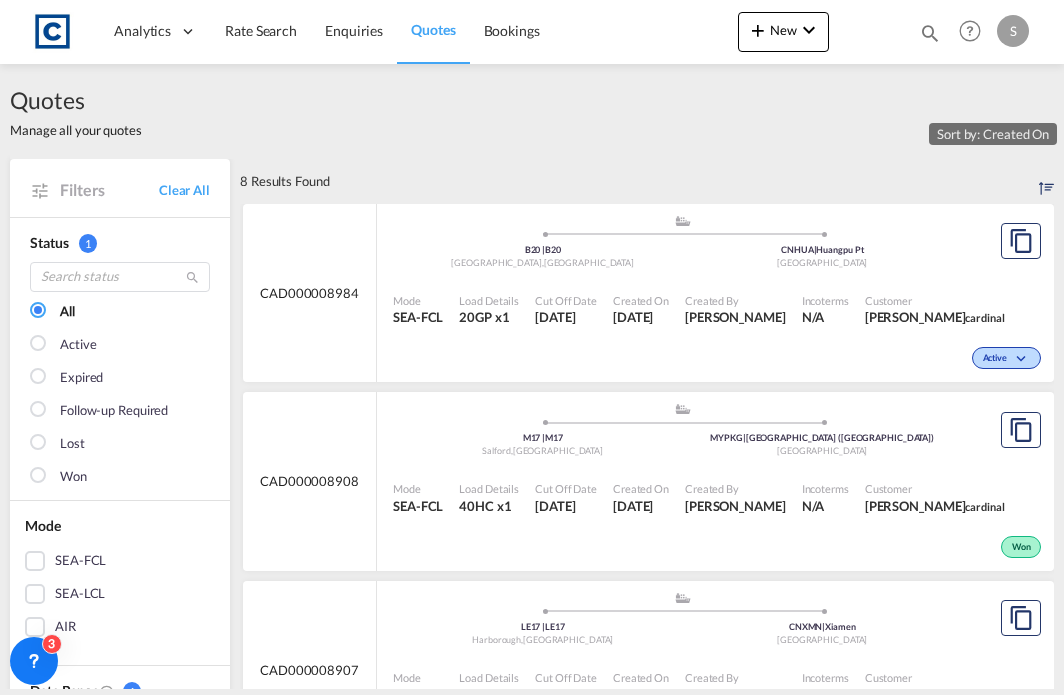 click at bounding box center (1046, 181) 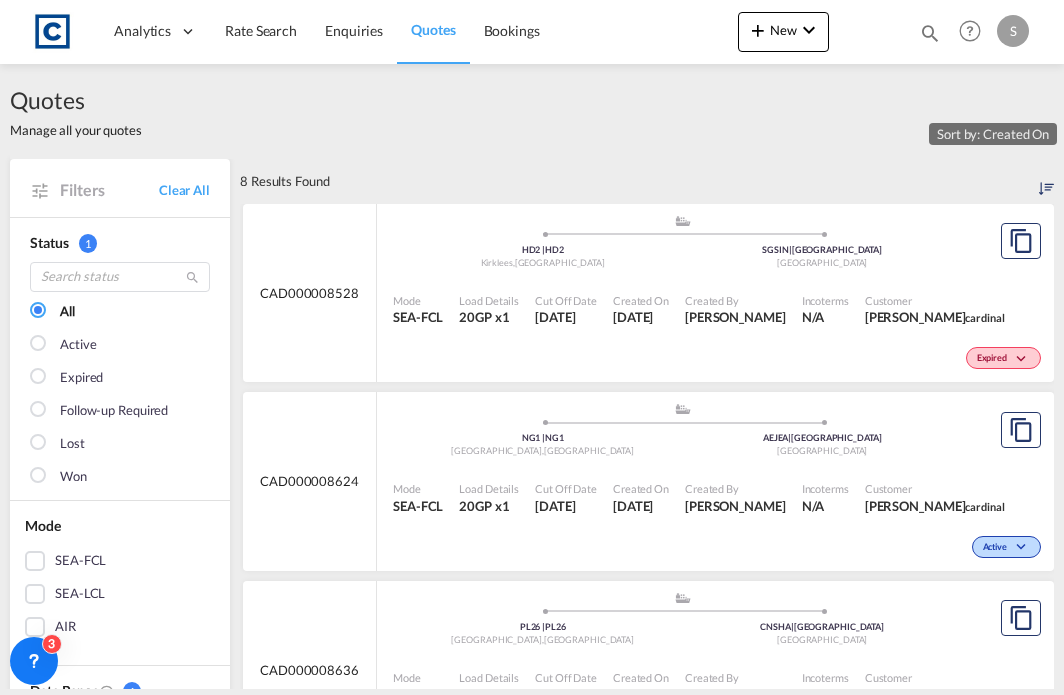 click at bounding box center (1046, 188) 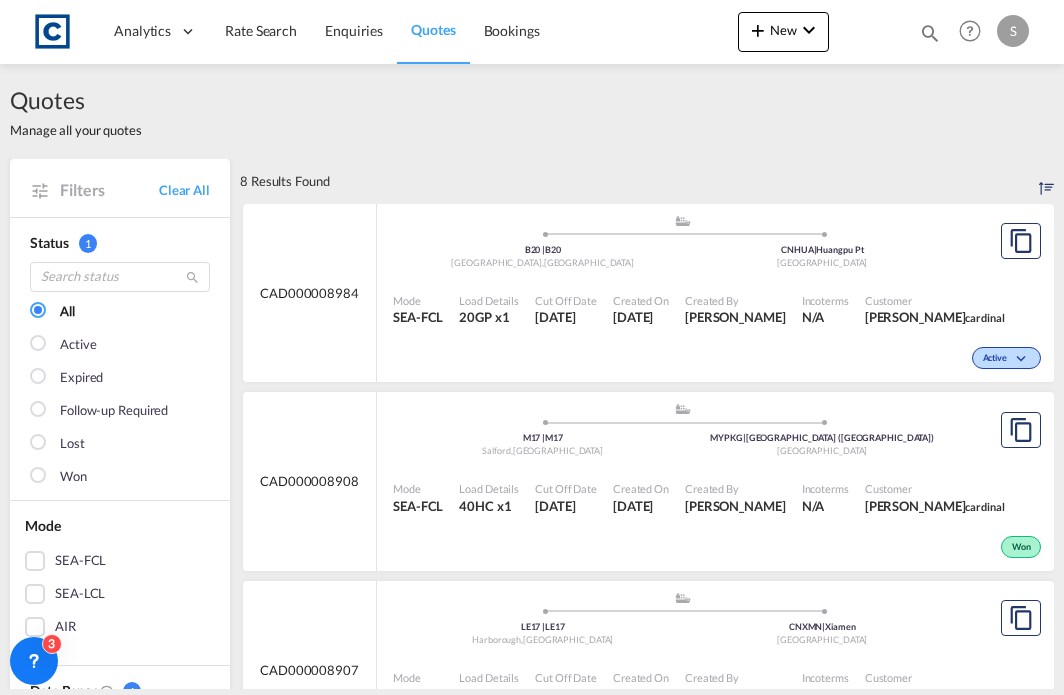 click at bounding box center [40, 378] 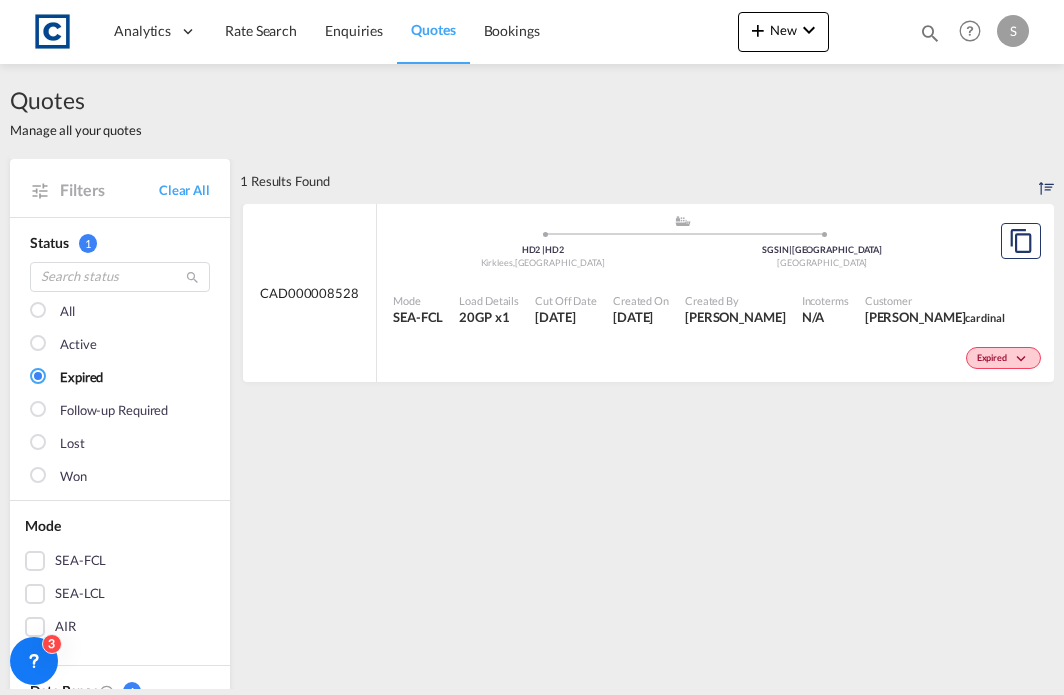 click at bounding box center (40, 378) 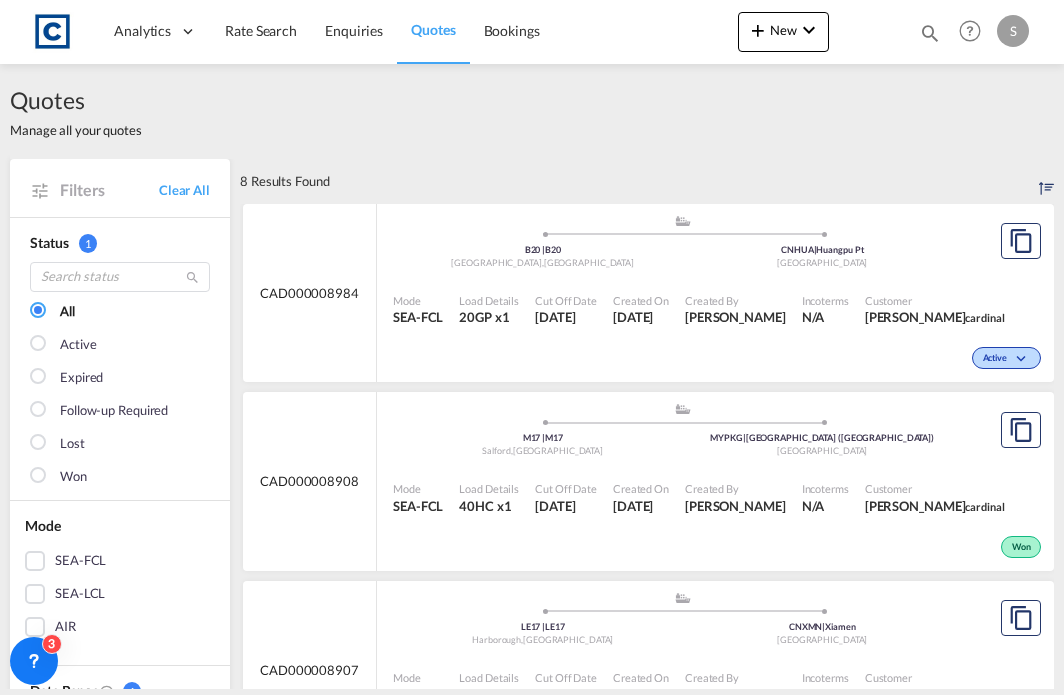 click on "Filters" at bounding box center [109, 190] 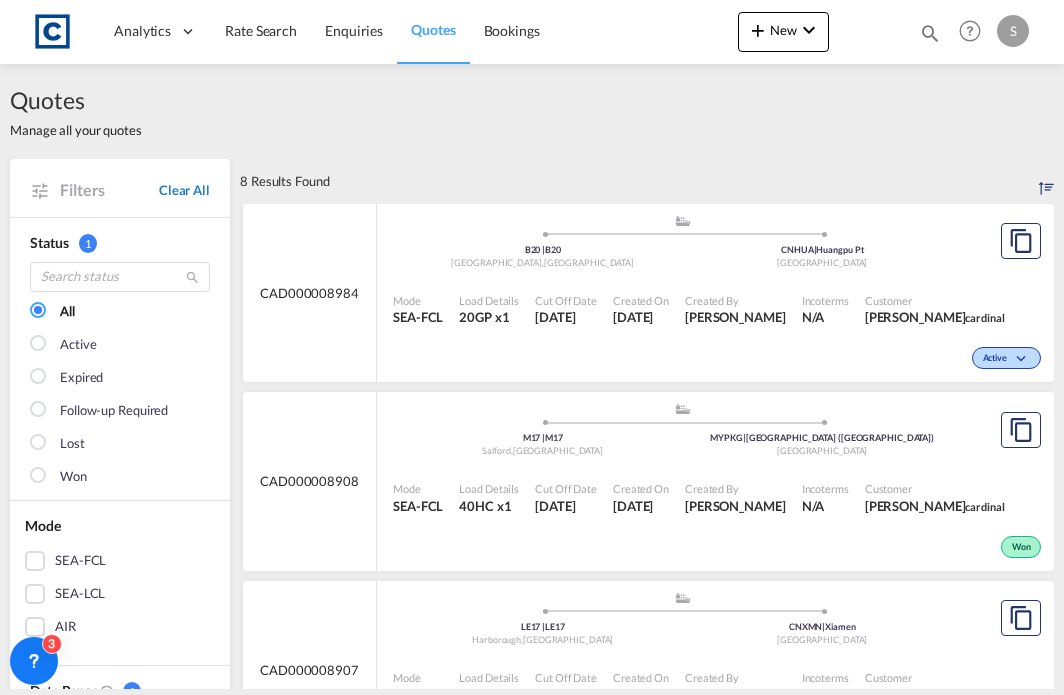 click on "Filters  Clear All" at bounding box center [120, 187] 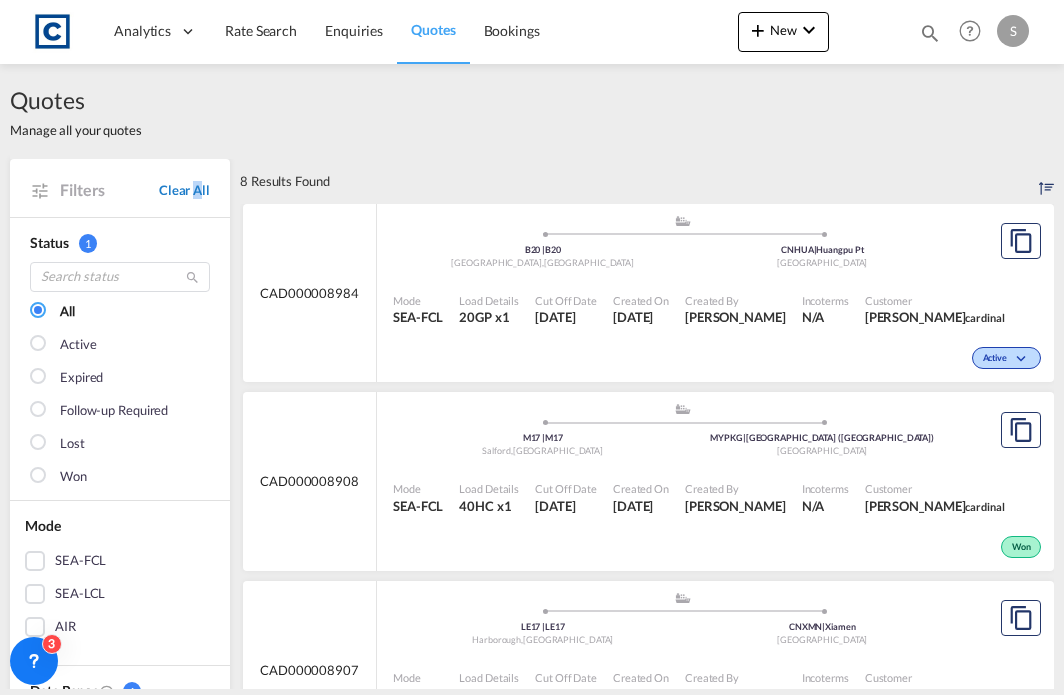 click on "Clear All" at bounding box center [184, 190] 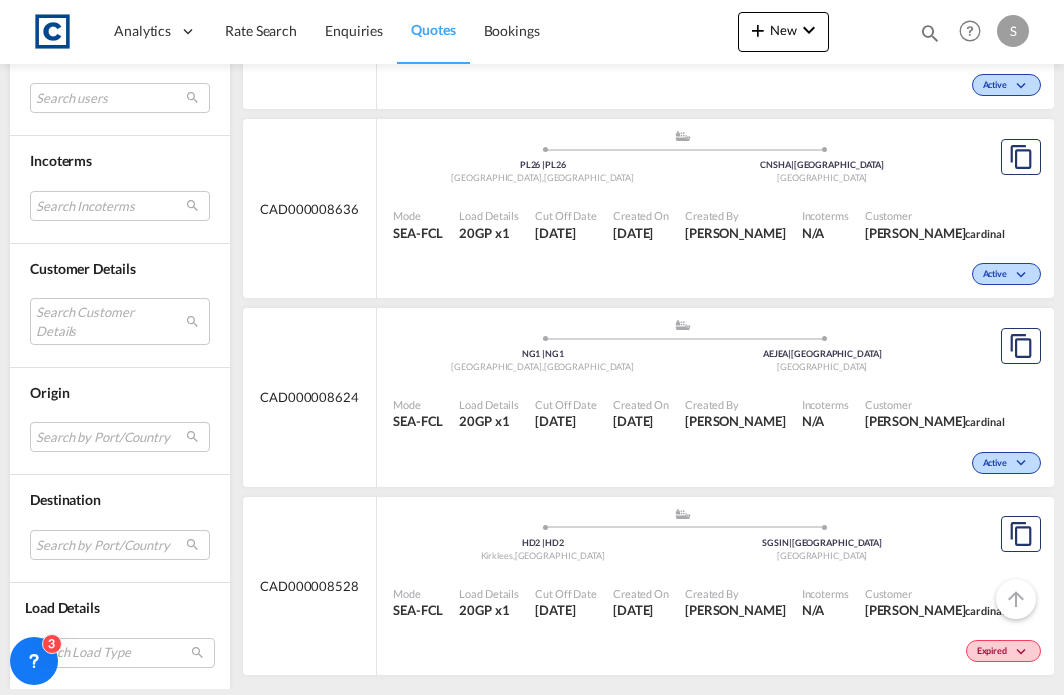scroll, scrollTop: 0, scrollLeft: 0, axis: both 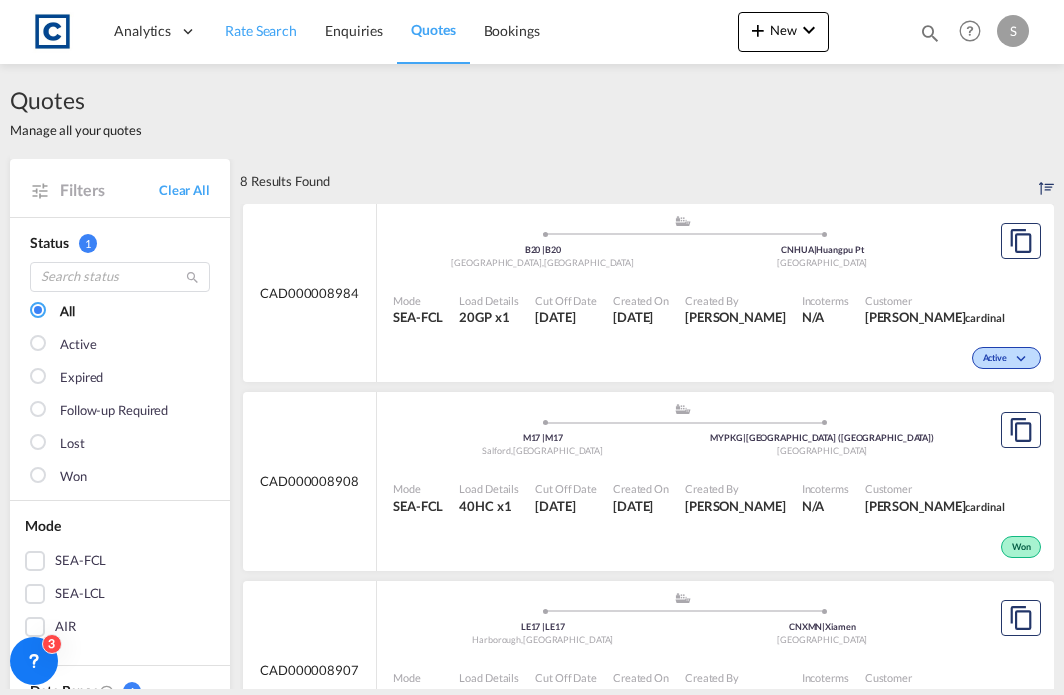 click on "Rate Search" at bounding box center [261, 31] 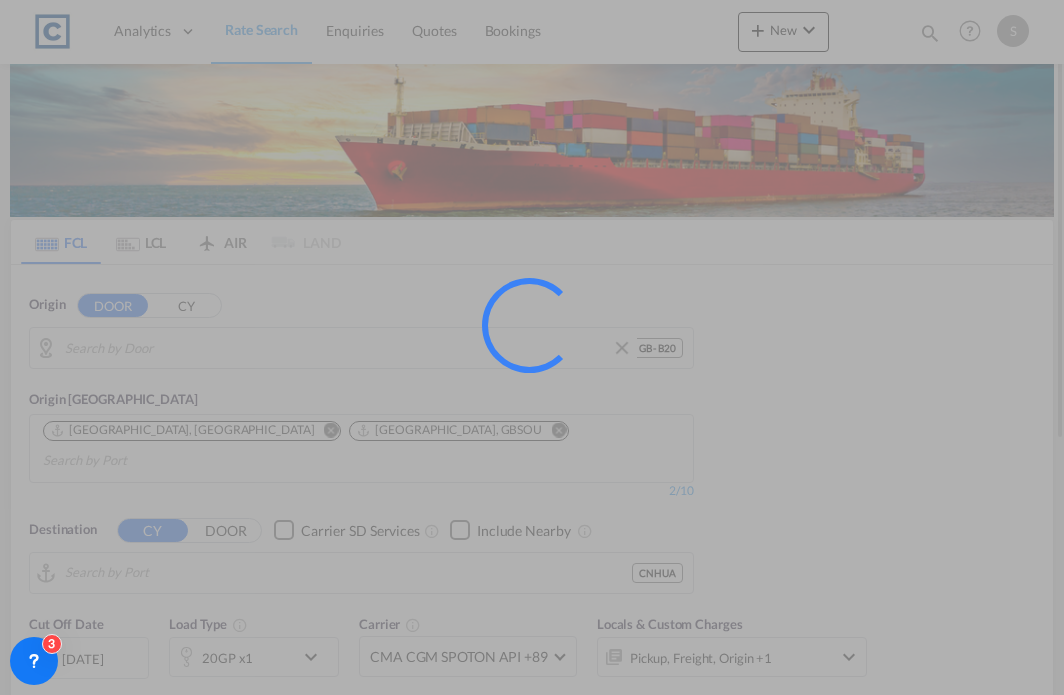 type on "GB-B20, [GEOGRAPHIC_DATA]" 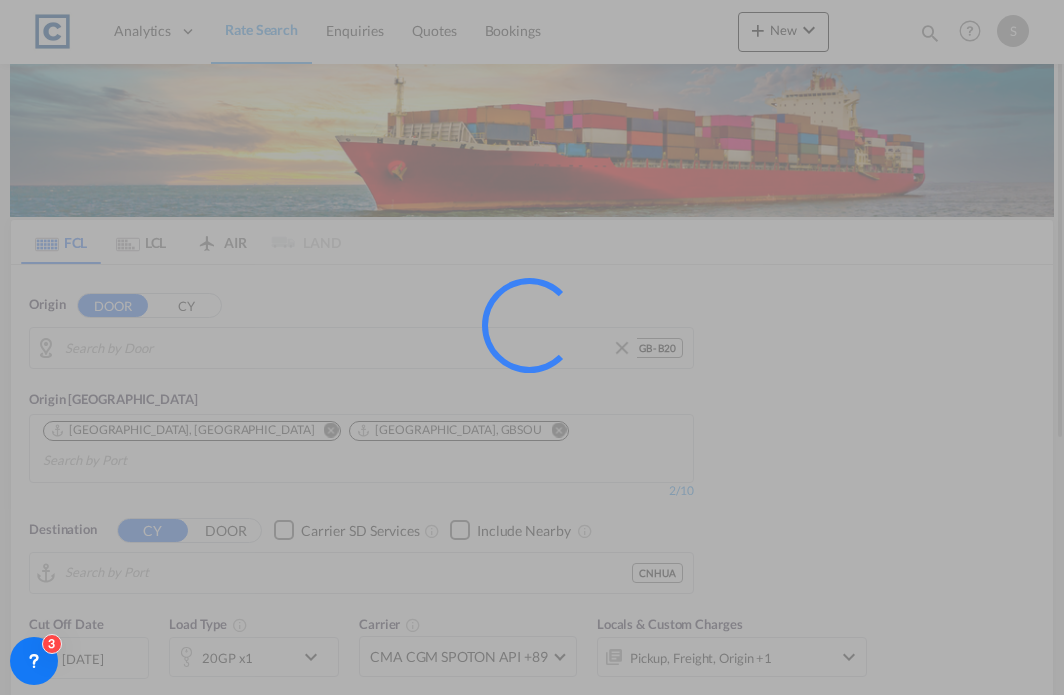 type on "Huangpu Pt, CNHUA" 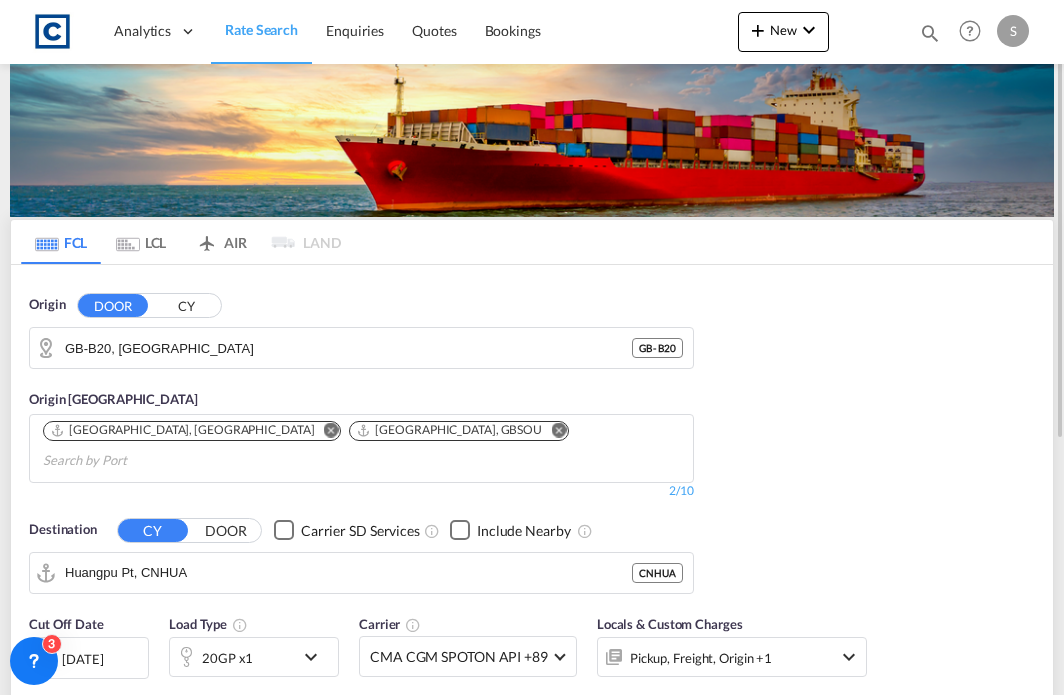 click on "DOOR" at bounding box center [113, 305] 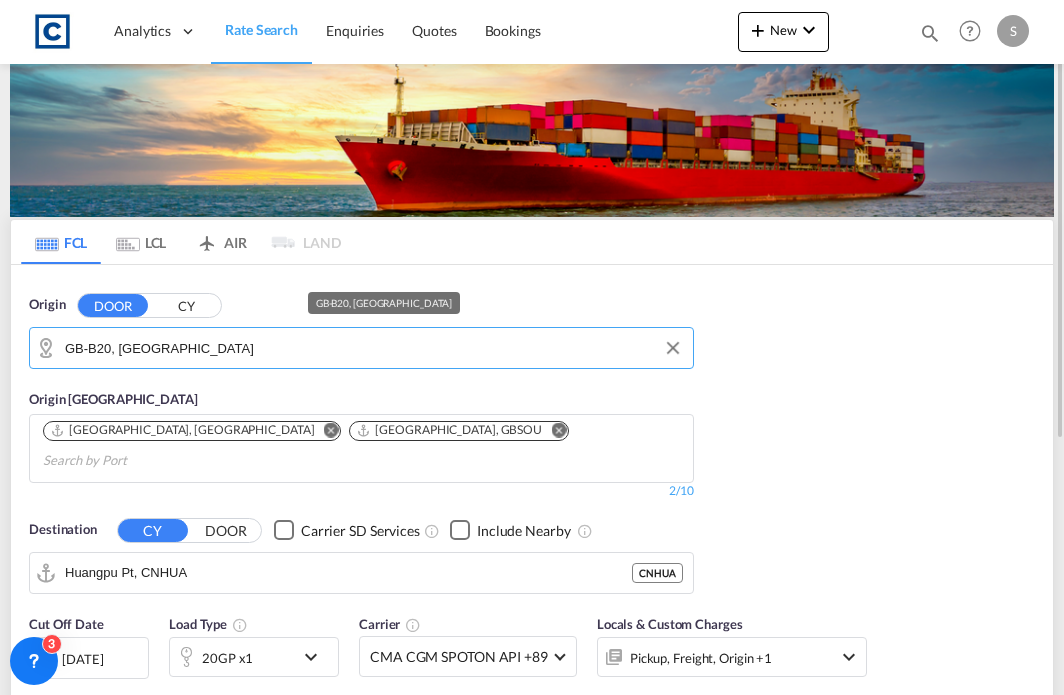 click on "GB-B20, [GEOGRAPHIC_DATA]" at bounding box center [374, 348] 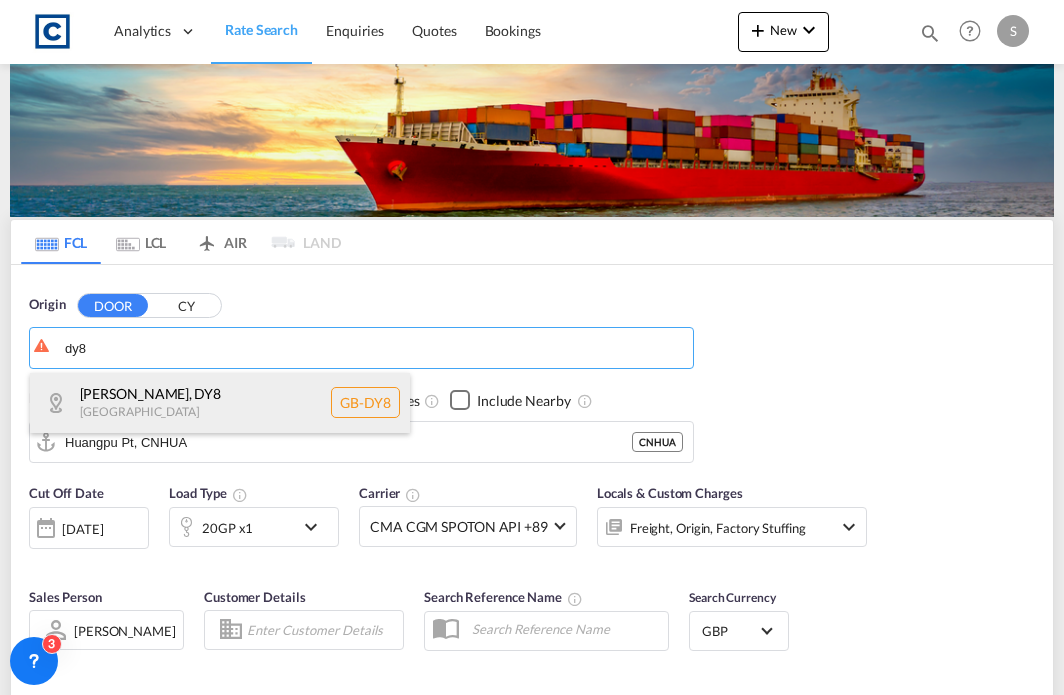 click on "[PERSON_NAME] ,
DY8
[GEOGRAPHIC_DATA]
[GEOGRAPHIC_DATA]-DY8" at bounding box center [220, 403] 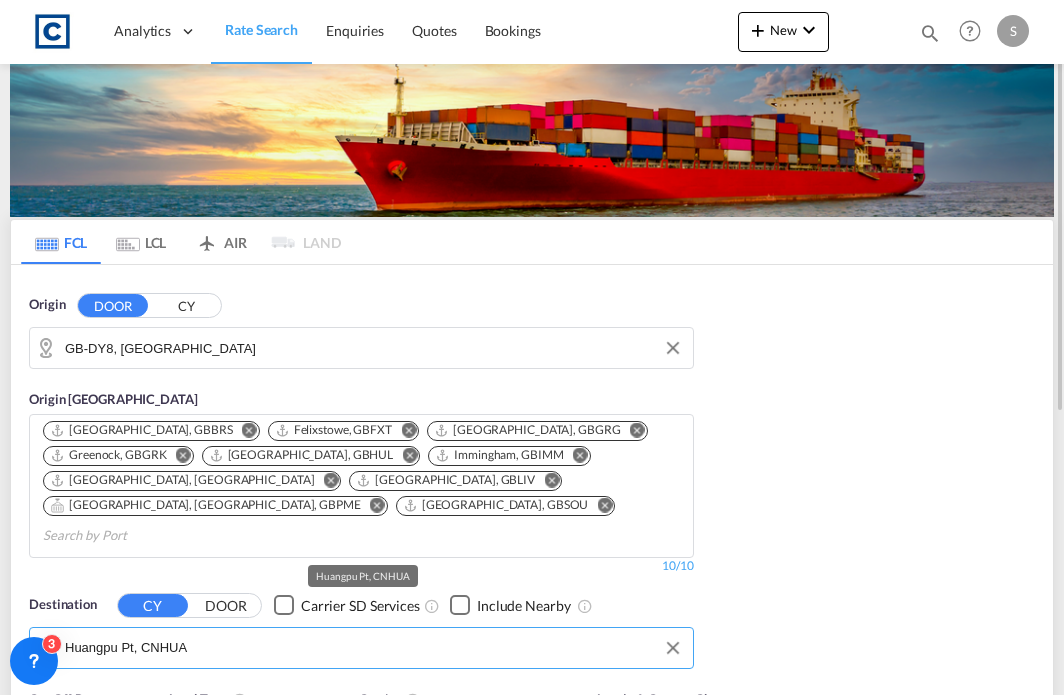 click on "Huangpu Pt, CNHUA" at bounding box center (374, 648) 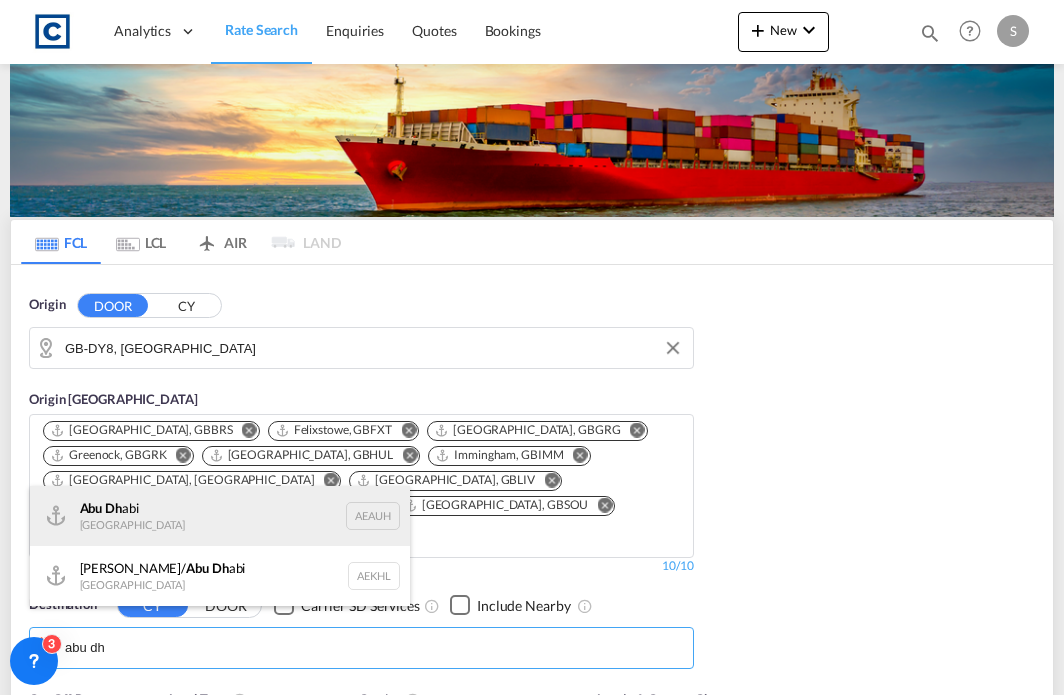 click on "Abu Dh abi
[GEOGRAPHIC_DATA]
[GEOGRAPHIC_DATA]" at bounding box center (220, 516) 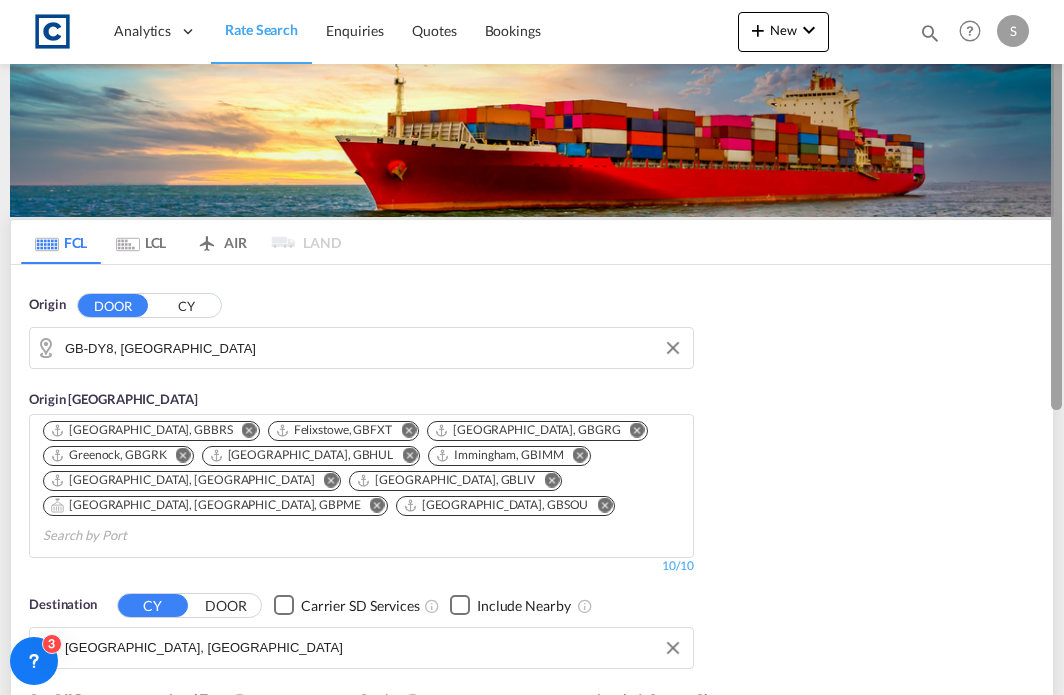 drag, startPoint x: 1053, startPoint y: 295, endPoint x: 1060, endPoint y: 310, distance: 16.552946 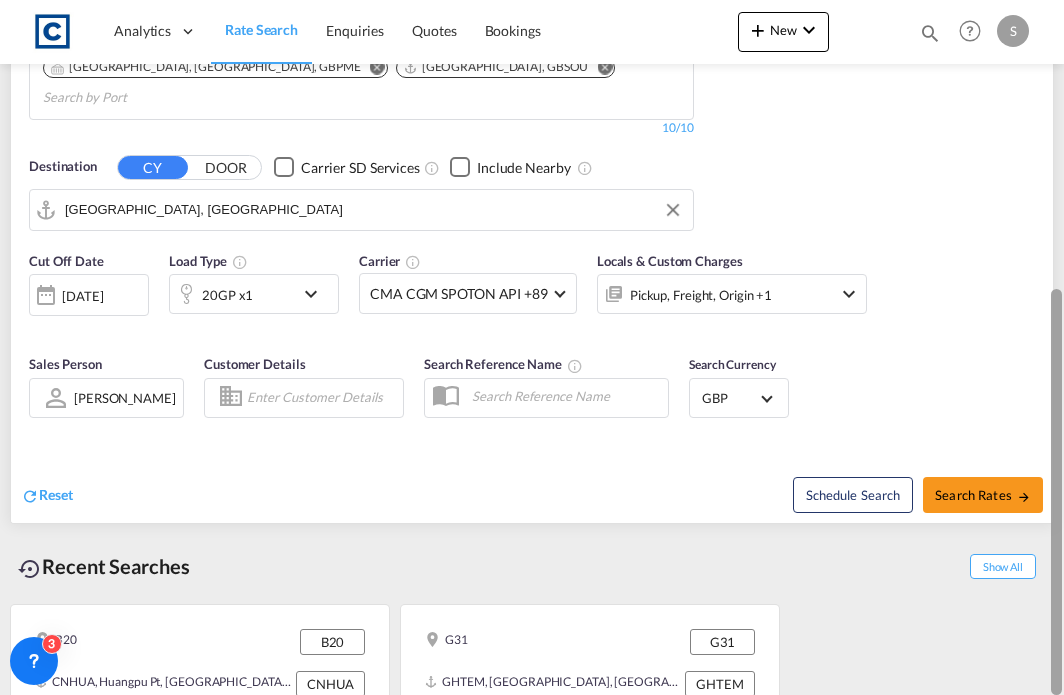 drag, startPoint x: 1060, startPoint y: 310, endPoint x: 1076, endPoint y: 587, distance: 277.4617 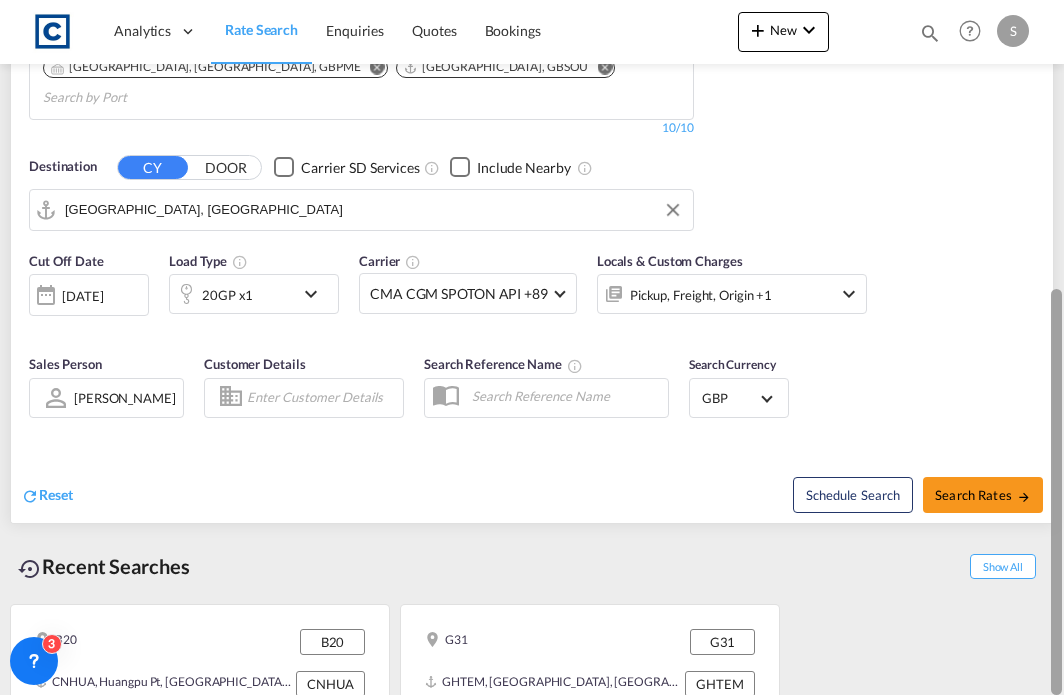 click on "Analytics
Dashboard
Rate Search
Enquiries
Quotes
Bookings
Analytics" at bounding box center (532, 347) 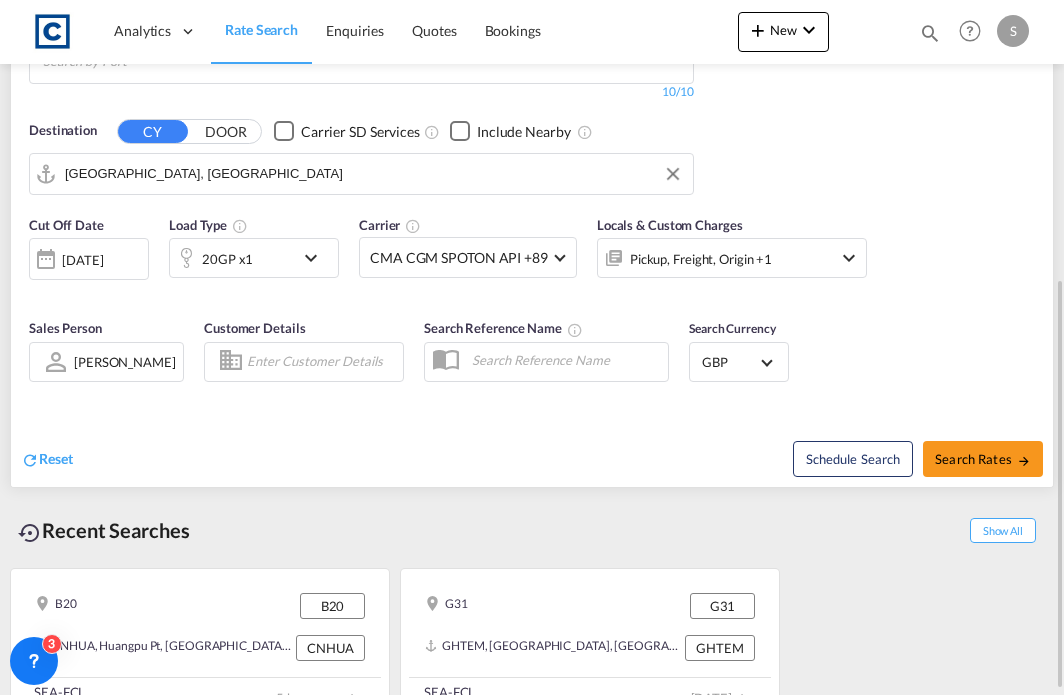 click on "Cut Off Date
[DATE] [DATE]   Load Type
20GP x1
Carrier
CMA CGM SPOTON API +89   Online Rates 8
All  (33) CMA CGM SPOTON API
CMACGM API (Contract)
COSCO SynconHub
Hapag-[PERSON_NAME] Spot
Hyundai Merchant Marine (HMM) spot
Maersk Spot
ONE QUOTE
OOCL FreightSmart
Anco Trans
BOLD
Cardinal
Carotrans
ECU Worldwide
Evergreen Spot
EZ ZIM
GLOBELINK SPOT
Hapag-[PERSON_NAME] Quick Quotes
HLS
Logisber Haulage
MY MSC
NAAAI SPOT
NORDICON
Sealand
Sealand America spot
Sealand Asia spot
Sealand [GEOGRAPHIC_DATA] spot
Shipco Transport
Shipco Transport
Transliner Maritime Pvt Ltd.
TXL Ocean Rail Logistics - ONE
VANGUARD SPOT
WEC- DEEP SEA
WWA
Contract Rates 82
All  (82) 2M Alliance
Anco Trans
ANL
ANL Container Line
Arkas Line
Atlantic Container Lines
Australia National Line (ANL)
[PERSON_NAME] Transport
BMC Line Shipping
BOLD
[PERSON_NAME] Lines Ltd
BUSCADOR
[PERSON_NAME] & Zonen
CMA CGM
CNC line under CMA CGM
Combiline
COSCO
DKT" at bounding box center [532, 302] 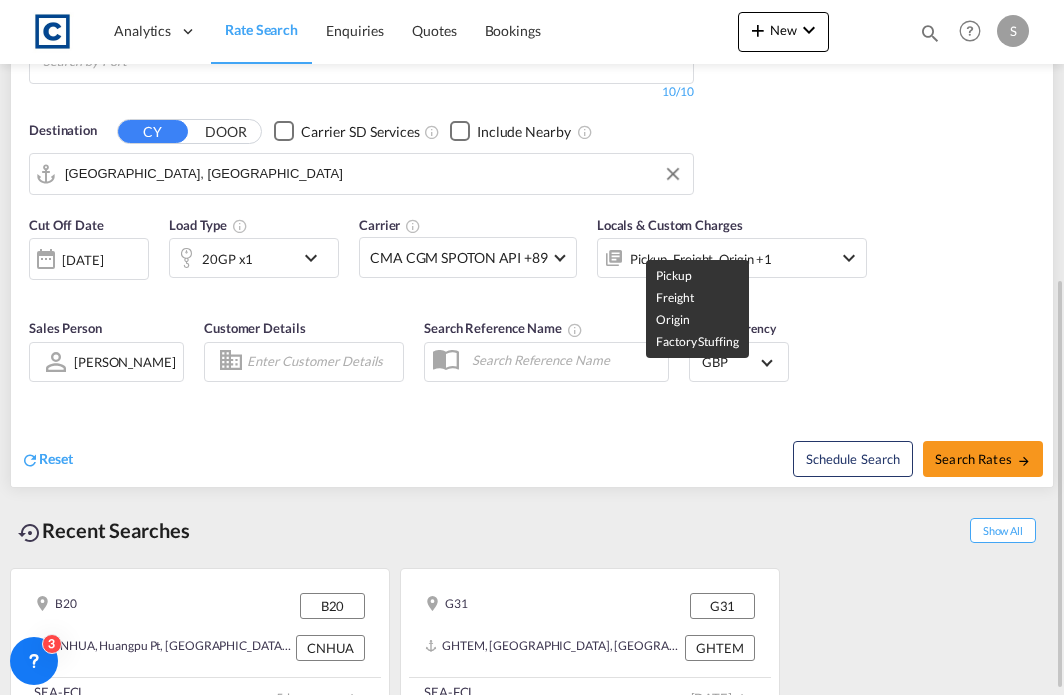 click on "Pickup,  Freight,  Origin +1" at bounding box center (701, 259) 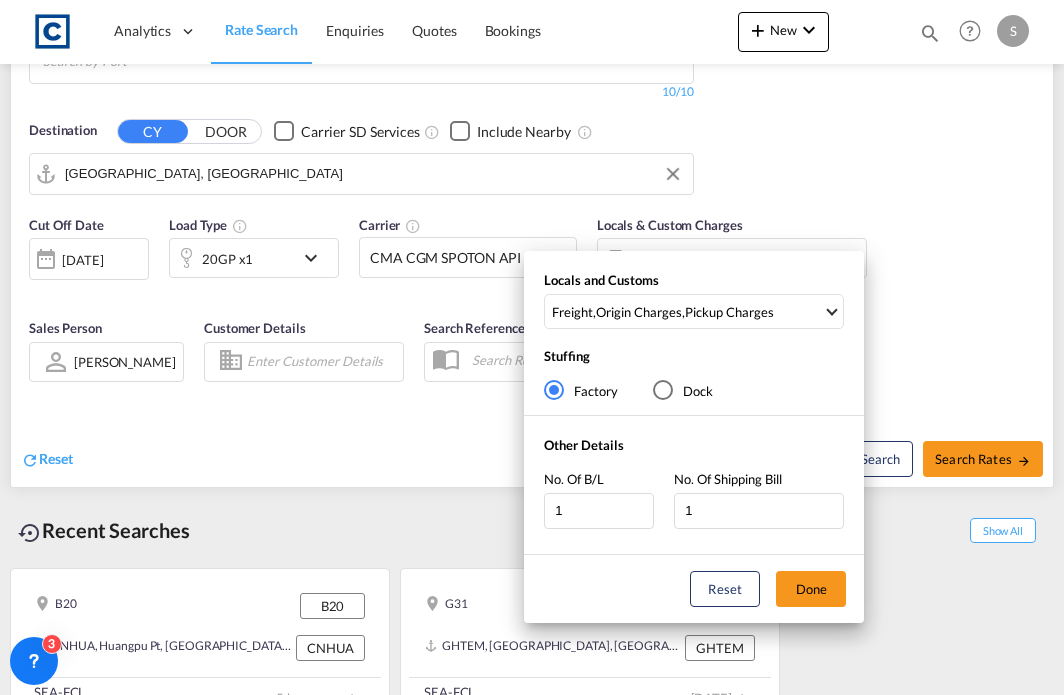 click on "Locals and Customs
Freight ,
Origin Charges ,
Pickup Charges   Clear All Select All
Freight
Origin Charges
Origin Custom Charges
Destination Charges
Destination Custom Charges
Pickup Charges
Delivery Charges Done Stuffing Factory
Dock Other Details
No. Of B/L 1
No. Of Shipping Bill
1     Reset Done" at bounding box center (532, 347) 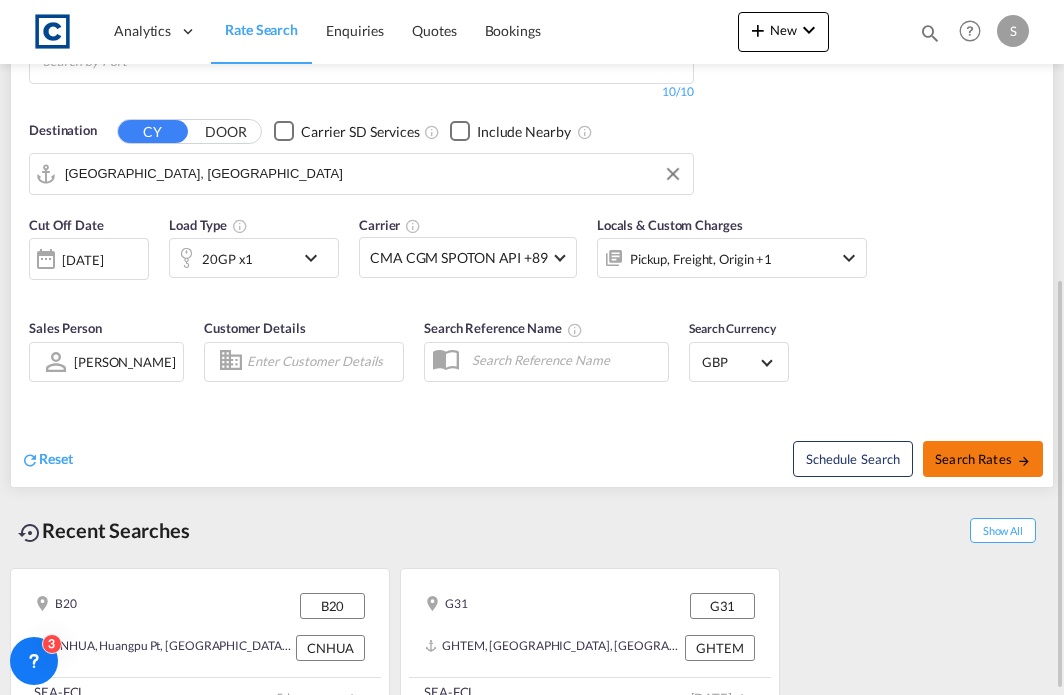 click on "Search Rates" at bounding box center [983, 459] 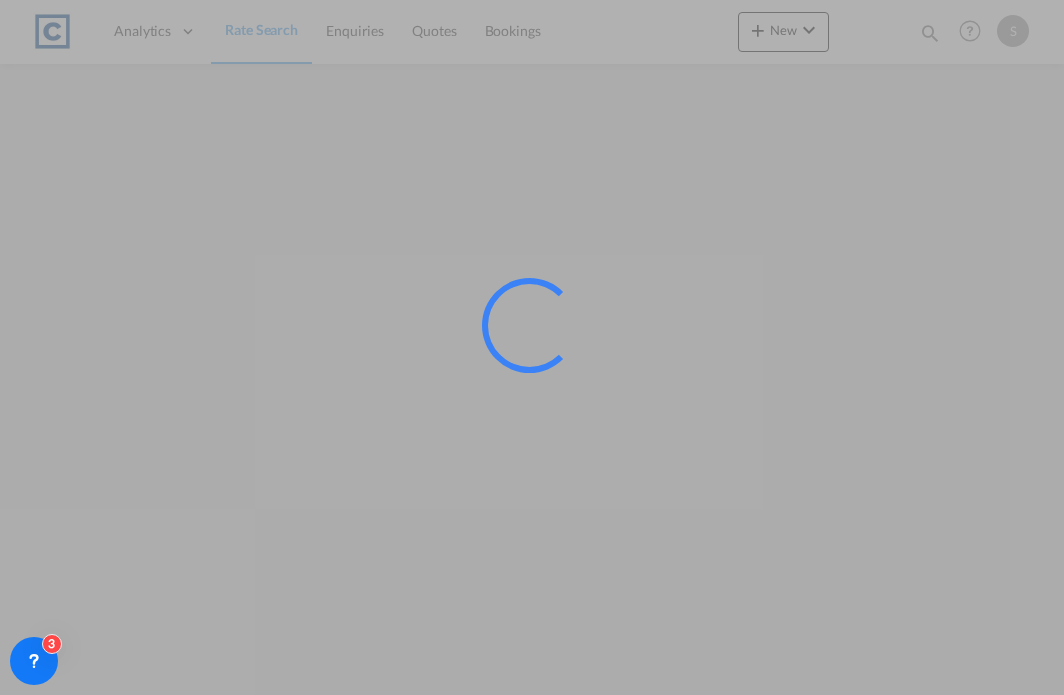 scroll, scrollTop: 0, scrollLeft: 0, axis: both 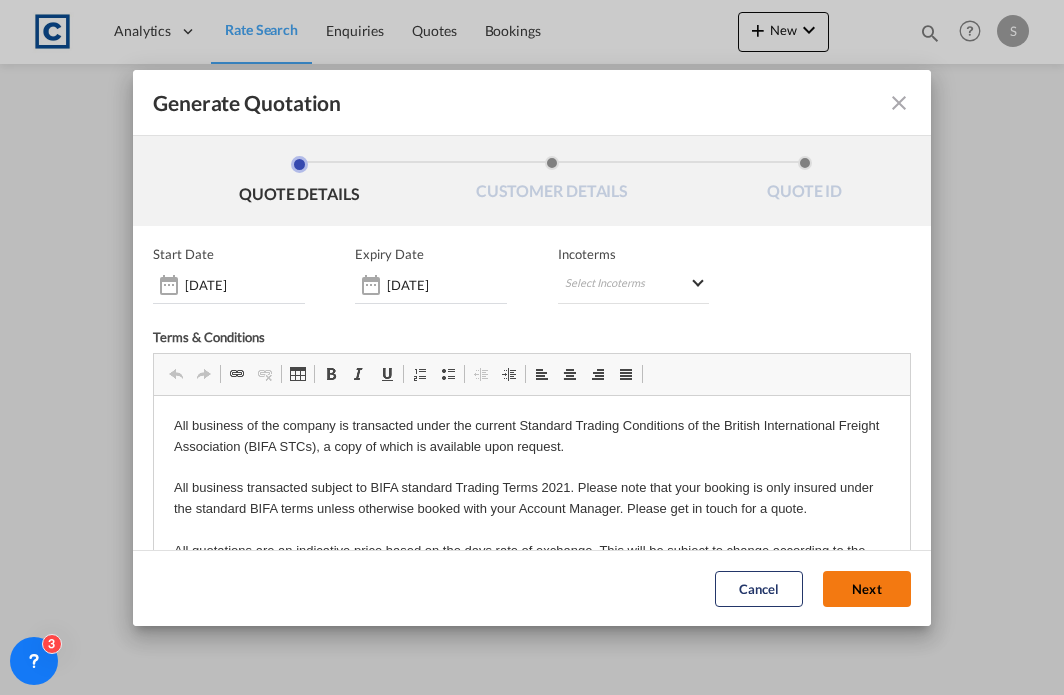 click on "Next" at bounding box center [867, 589] 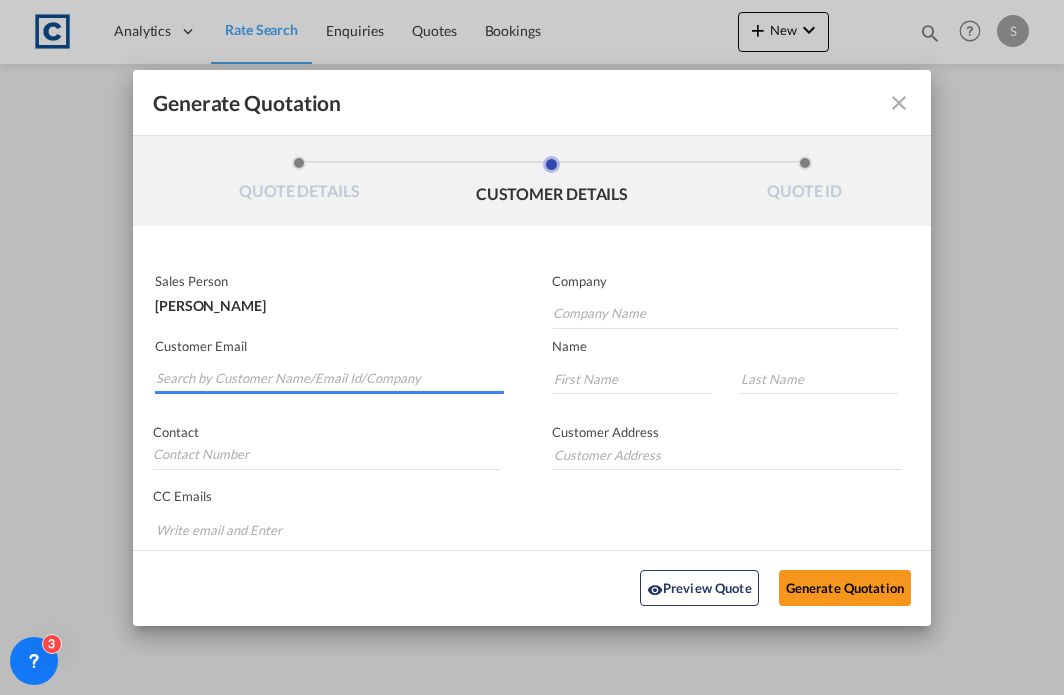 click at bounding box center (330, 379) 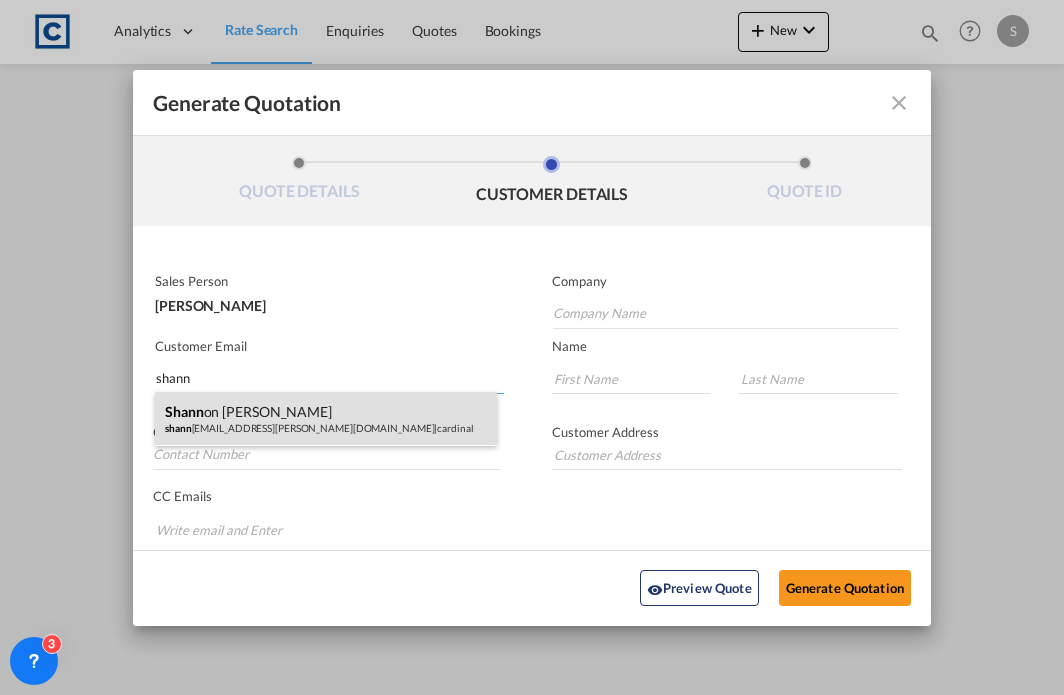 type on "shann" 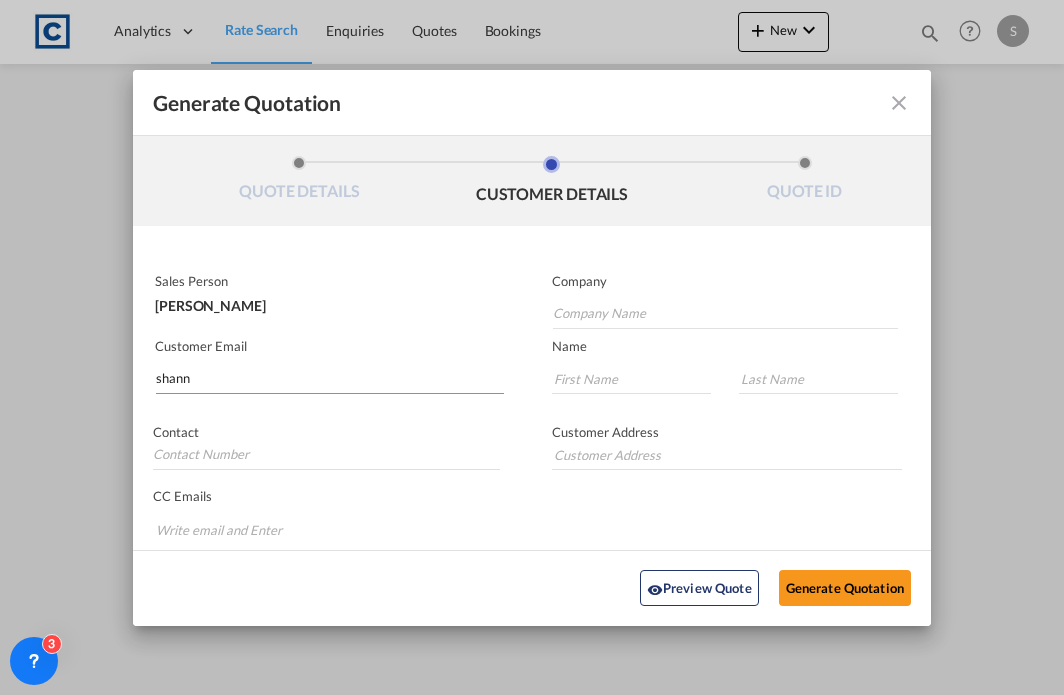 type on "cardinal" 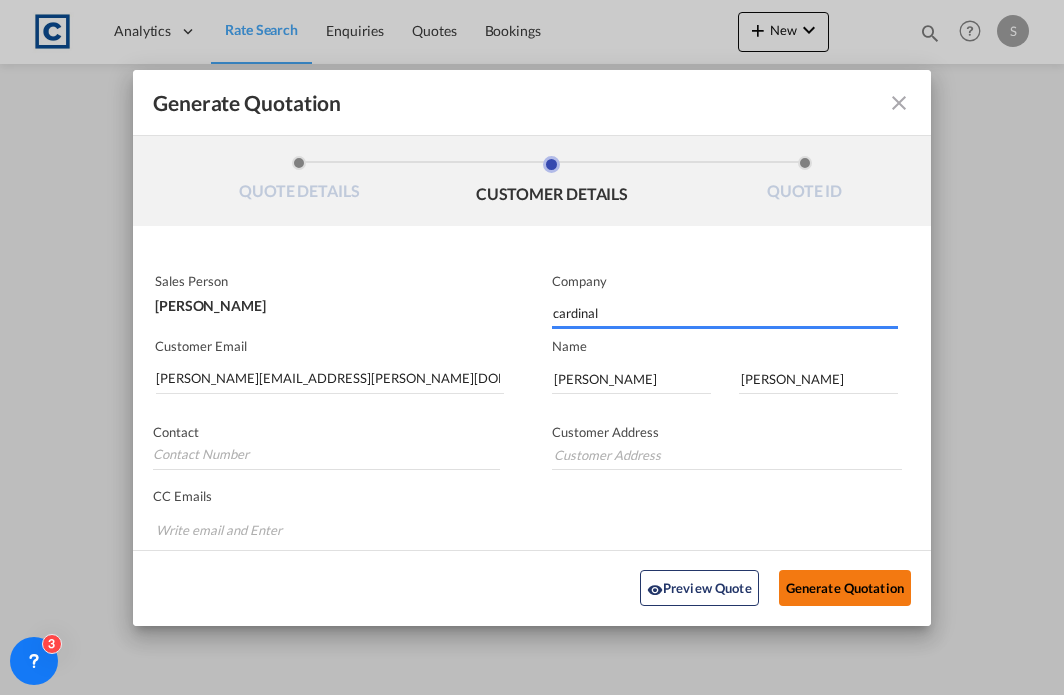 click on "Generate Quotation" at bounding box center (845, 588) 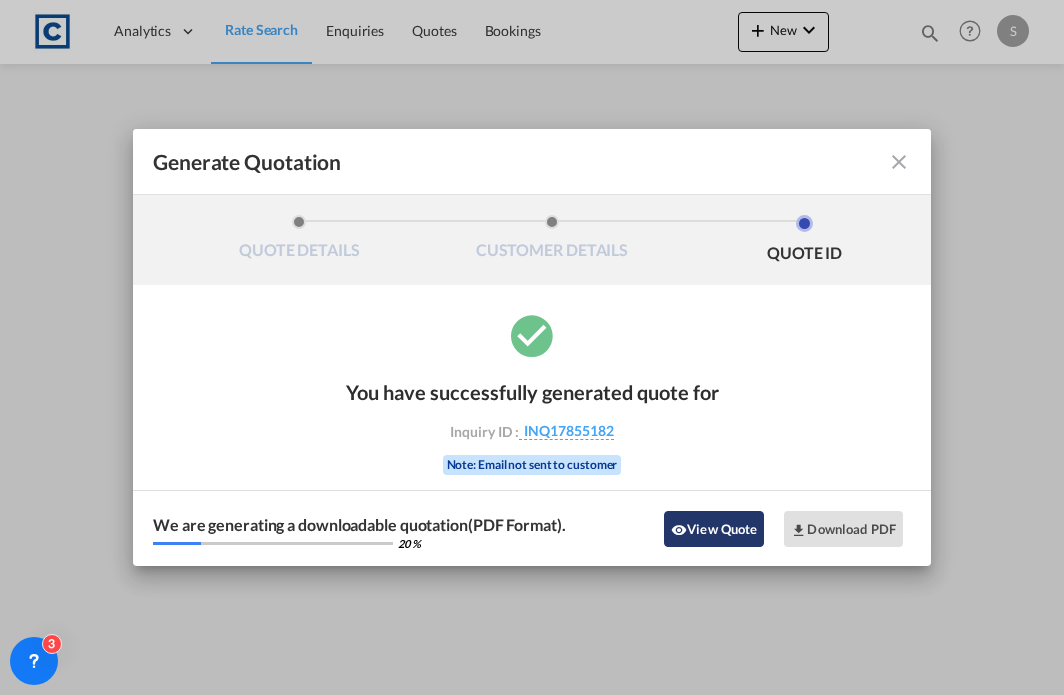 click on "View Quote" at bounding box center (714, 529) 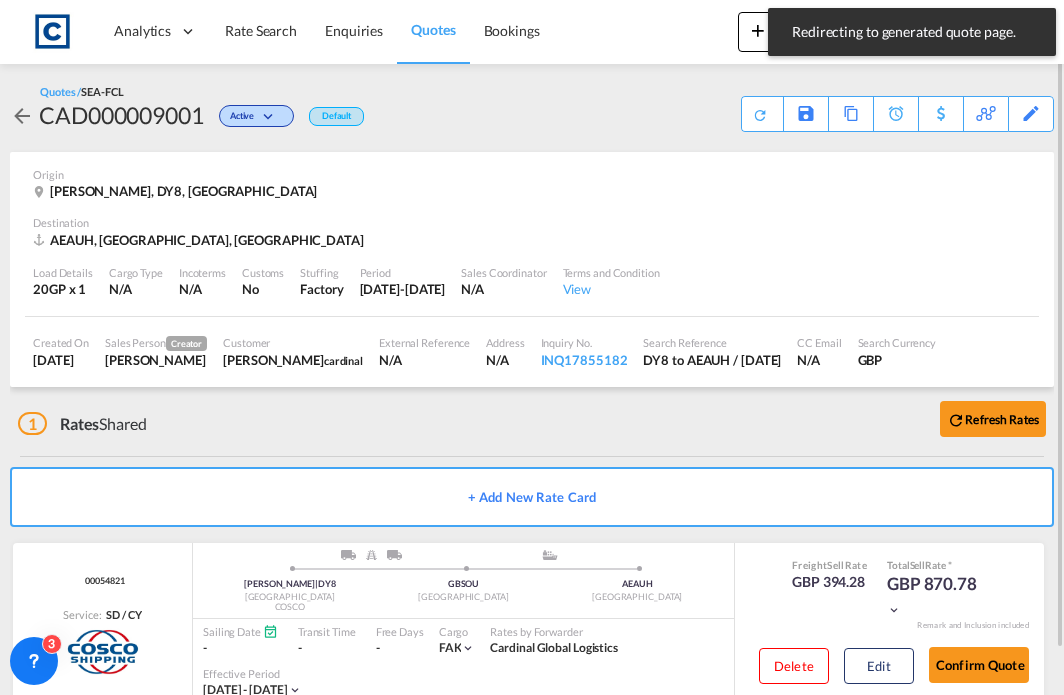 click on "CAD000009001" at bounding box center [121, 115] 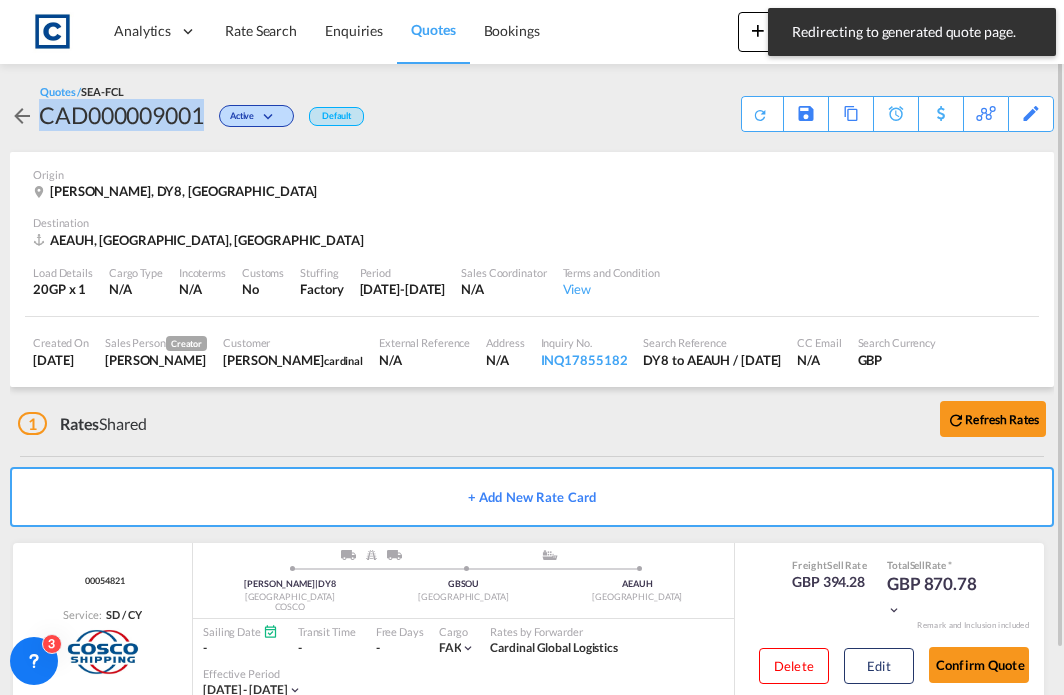 click on "CAD000009001" at bounding box center (121, 115) 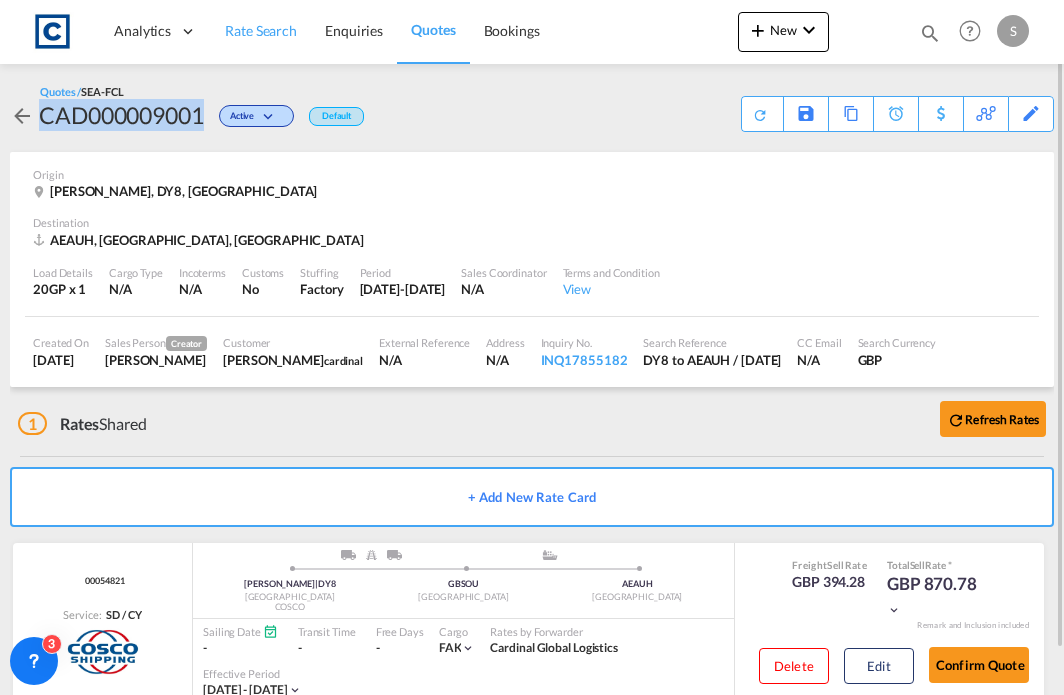 click on "Rate Search" at bounding box center (261, 30) 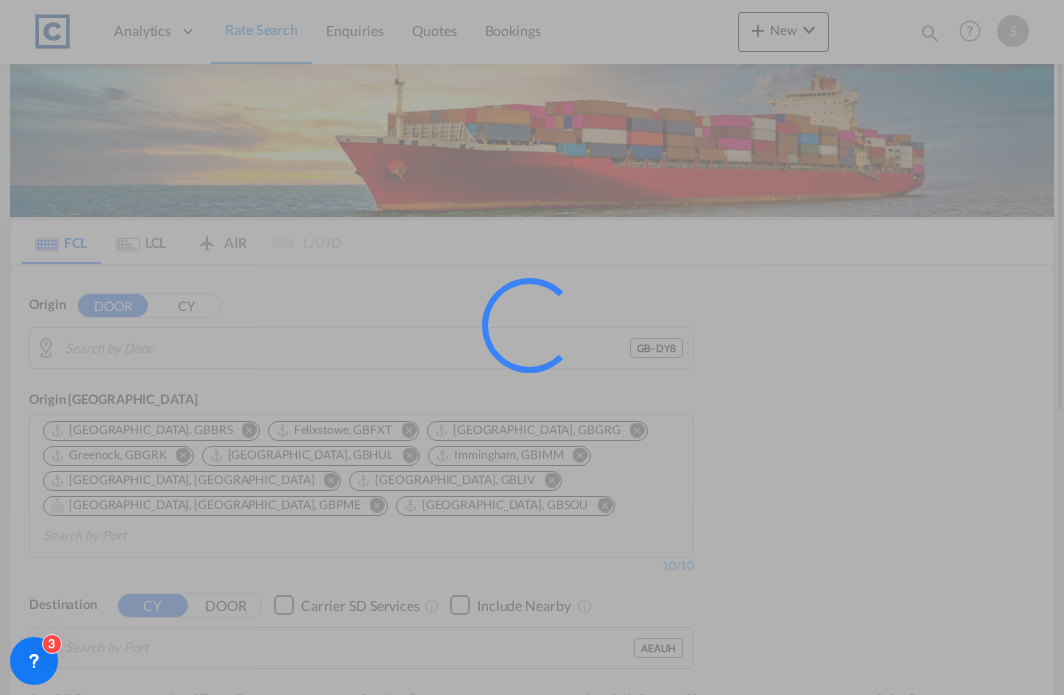 type on "GB-DY8, [GEOGRAPHIC_DATA]" 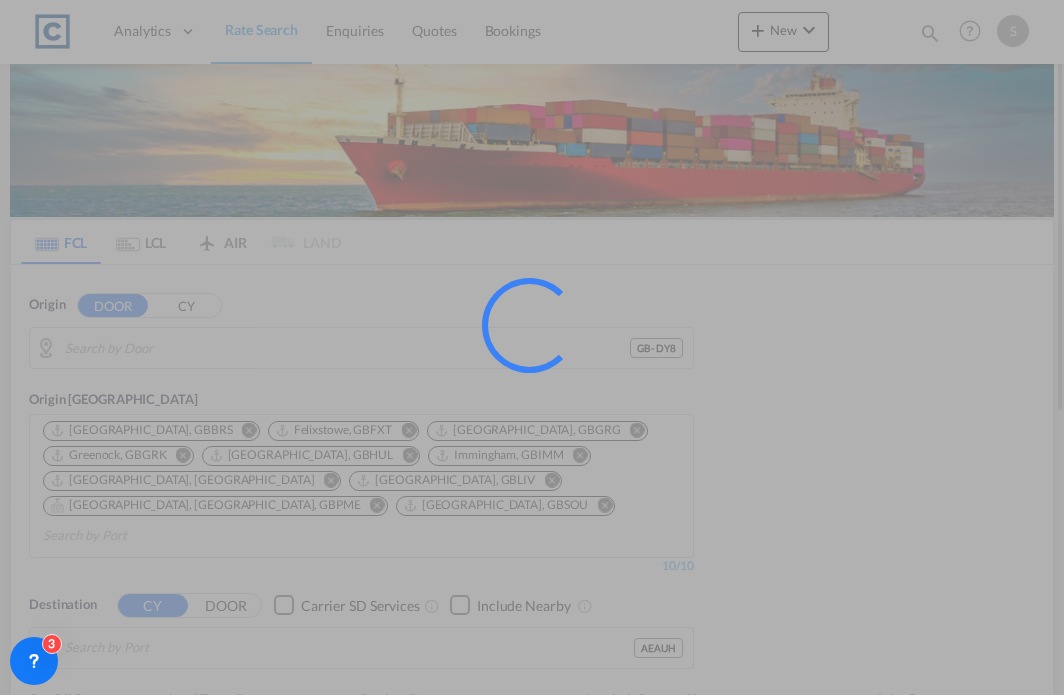 type on "[GEOGRAPHIC_DATA], [GEOGRAPHIC_DATA]" 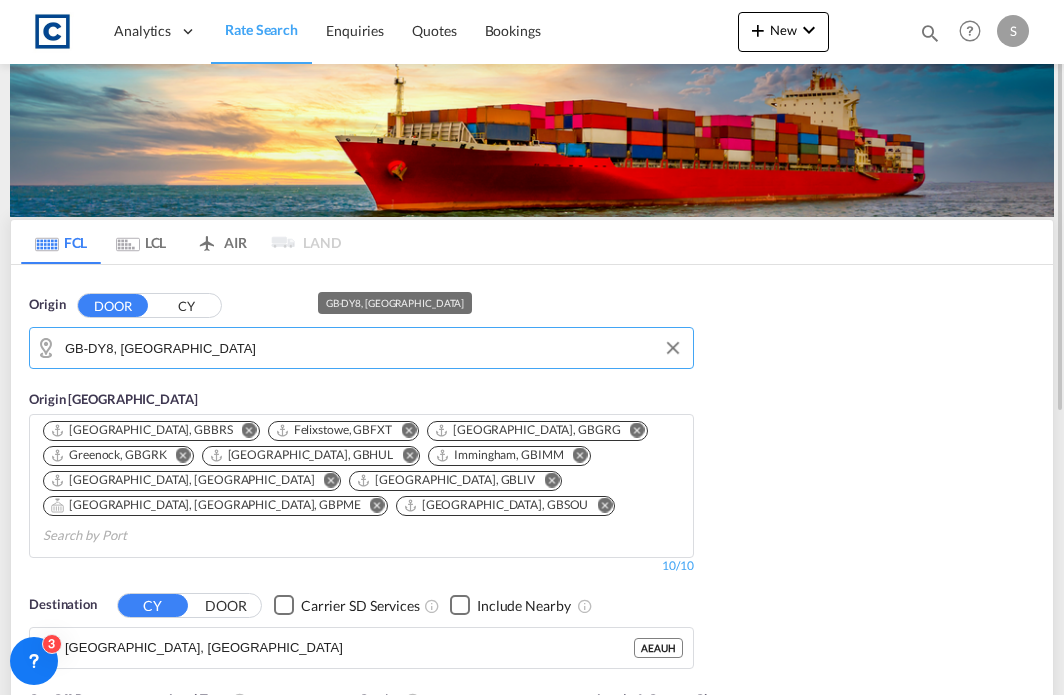 click on "GB-DY8, [GEOGRAPHIC_DATA]" at bounding box center [374, 348] 